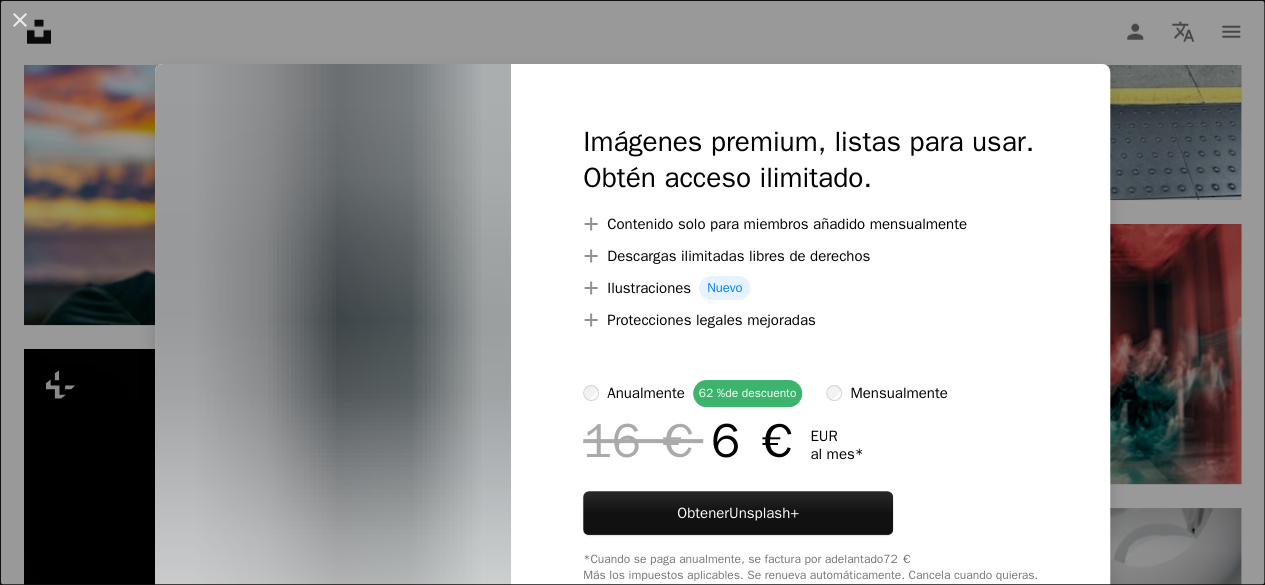 scroll, scrollTop: 14144, scrollLeft: 0, axis: vertical 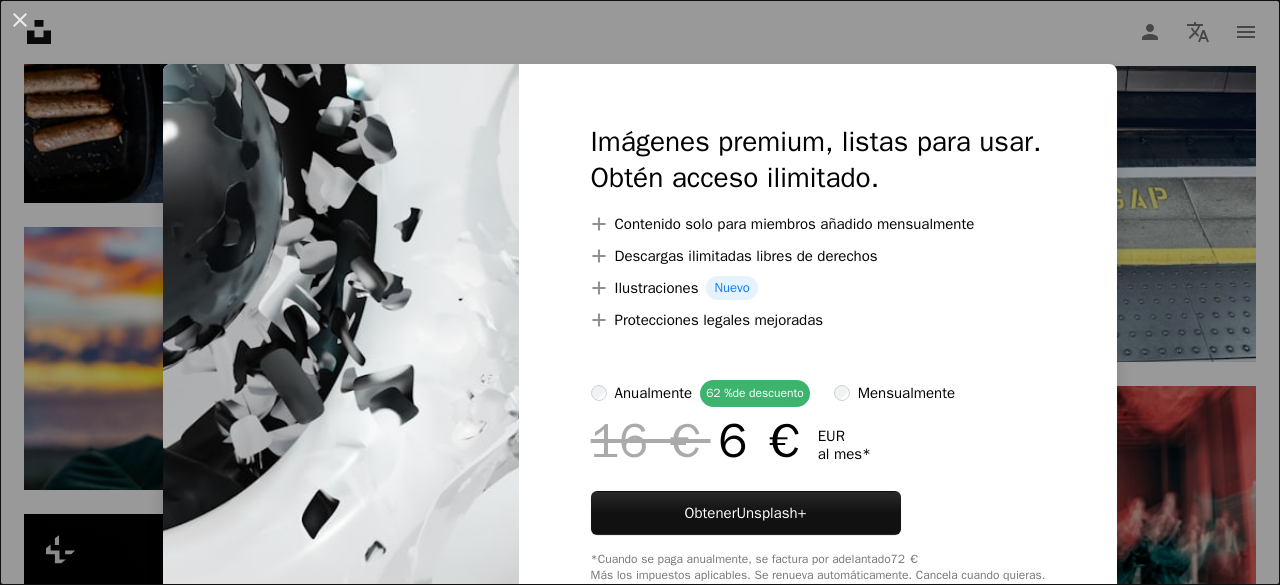 click on "An X shape Imágenes premium, listas para usar. Obtén acceso ilimitado. A plus sign Contenido solo para miembros añadido mensualmente A plus sign Descargas ilimitadas libres de derechos A plus sign Ilustraciones  Nuevo A plus sign Protecciones legales mejoradas anualmente 62 %  de descuento mensualmente 16 €   6 € EUR al mes * Obtener  Unsplash+ *Cuando se paga anualmente, se factura por adelantado  72 € Más los impuestos aplicables. Se renueva automáticamente. Cancela cuando quieras." at bounding box center [640, 292] 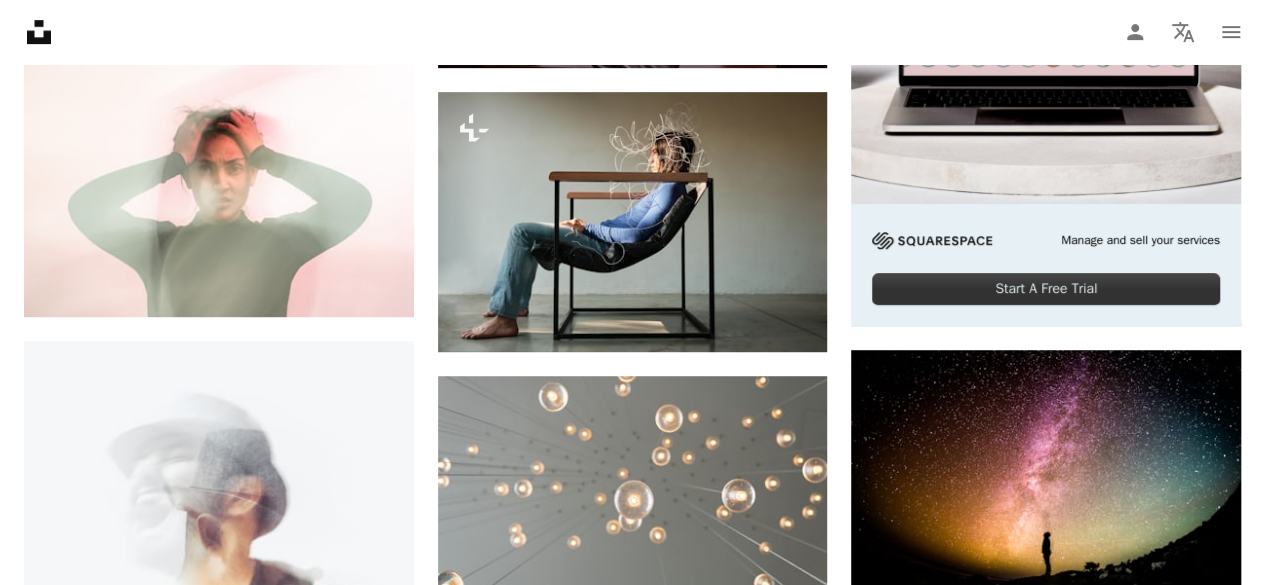 scroll, scrollTop: 0, scrollLeft: 0, axis: both 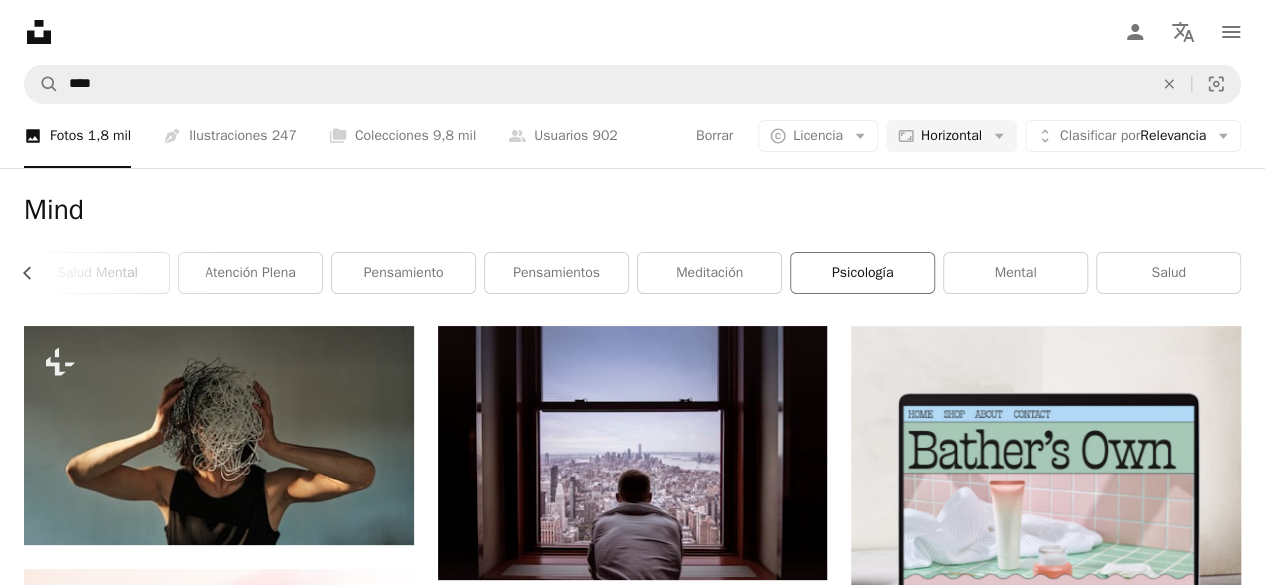 click on "psicología" at bounding box center [862, 273] 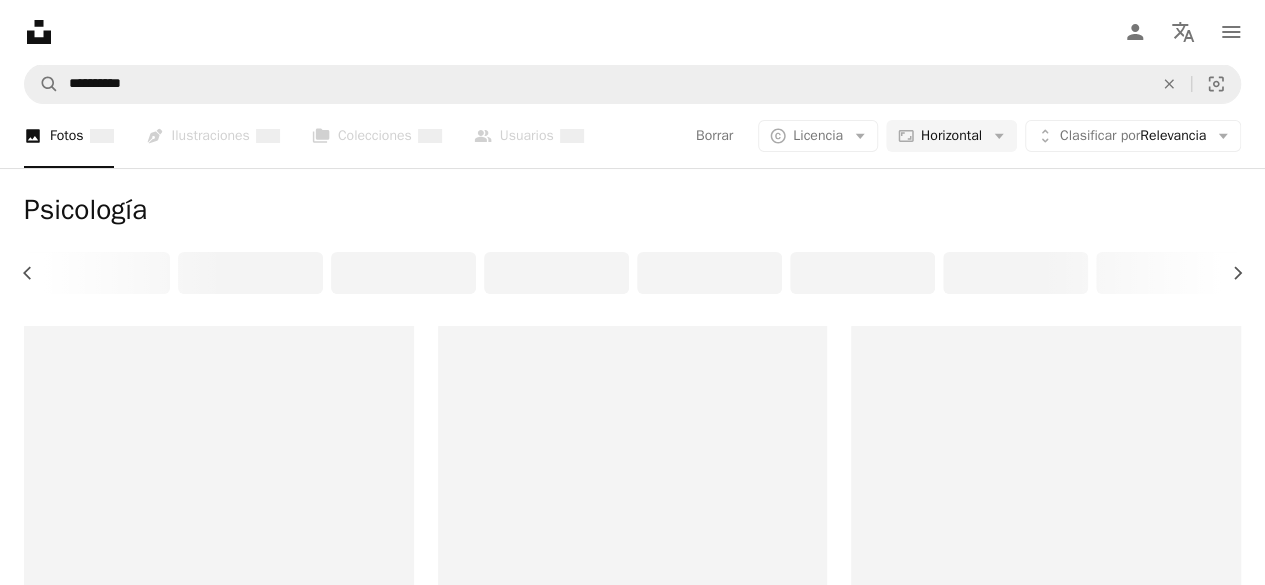 scroll, scrollTop: 0, scrollLeft: 458, axis: horizontal 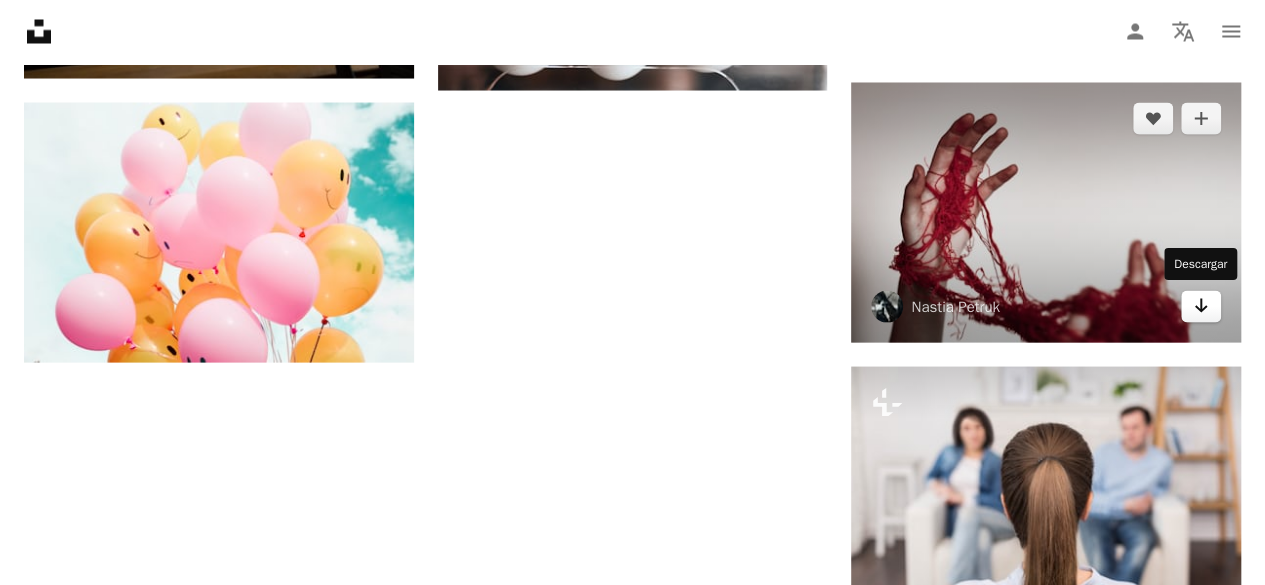 click on "Arrow pointing down" at bounding box center [1201, 307] 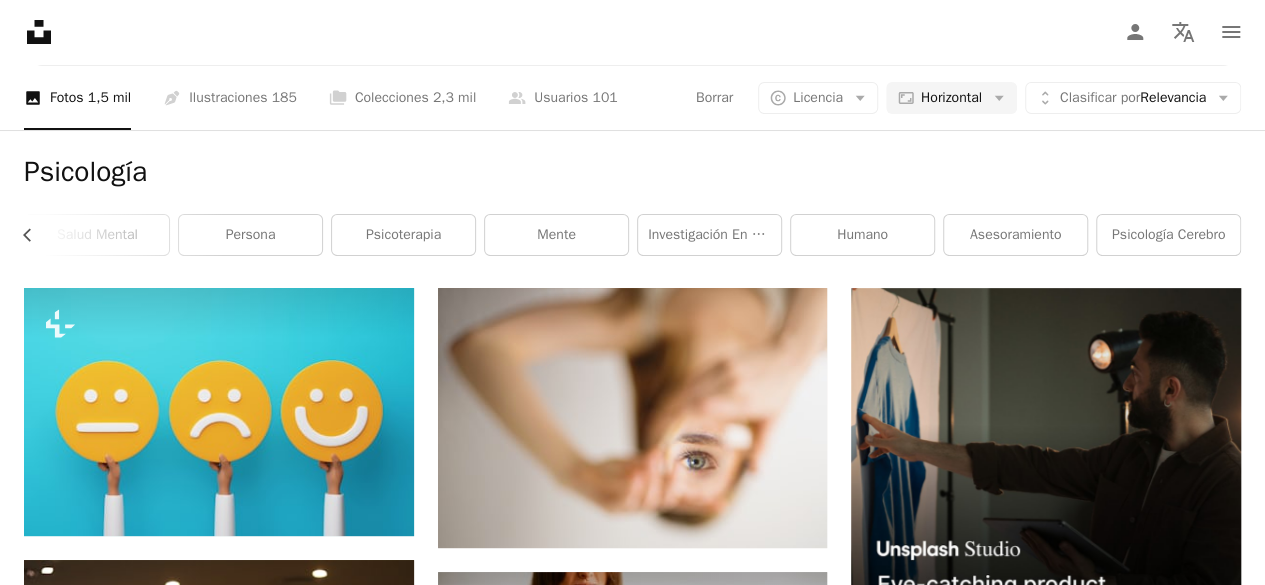 scroll, scrollTop: 0, scrollLeft: 0, axis: both 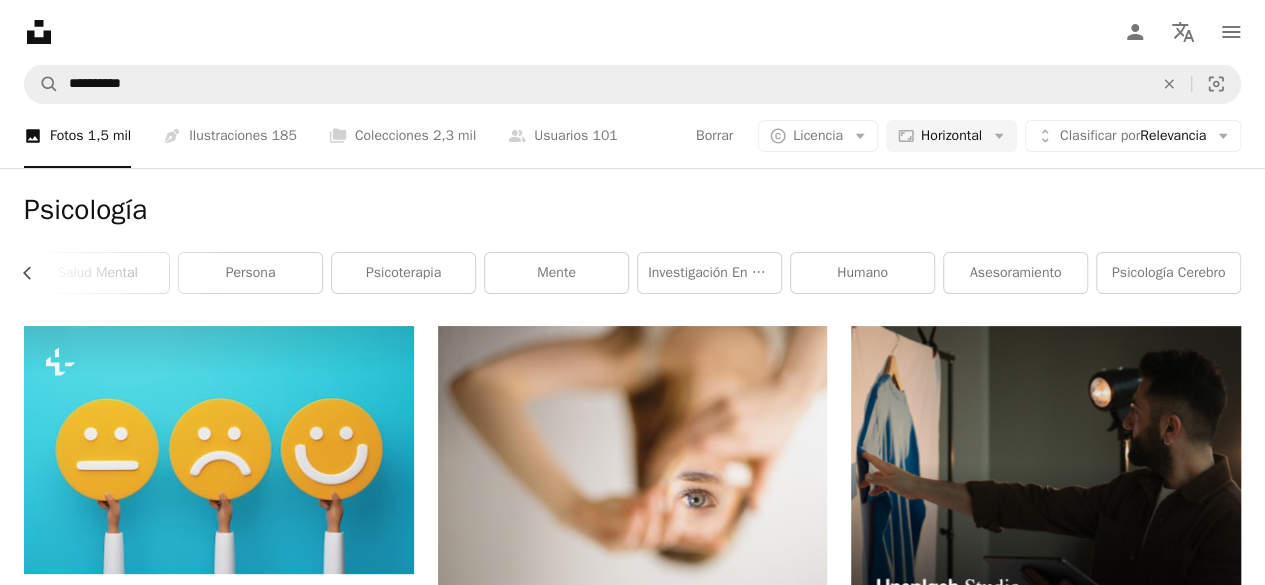 click on "Psicología" at bounding box center (632, 210) 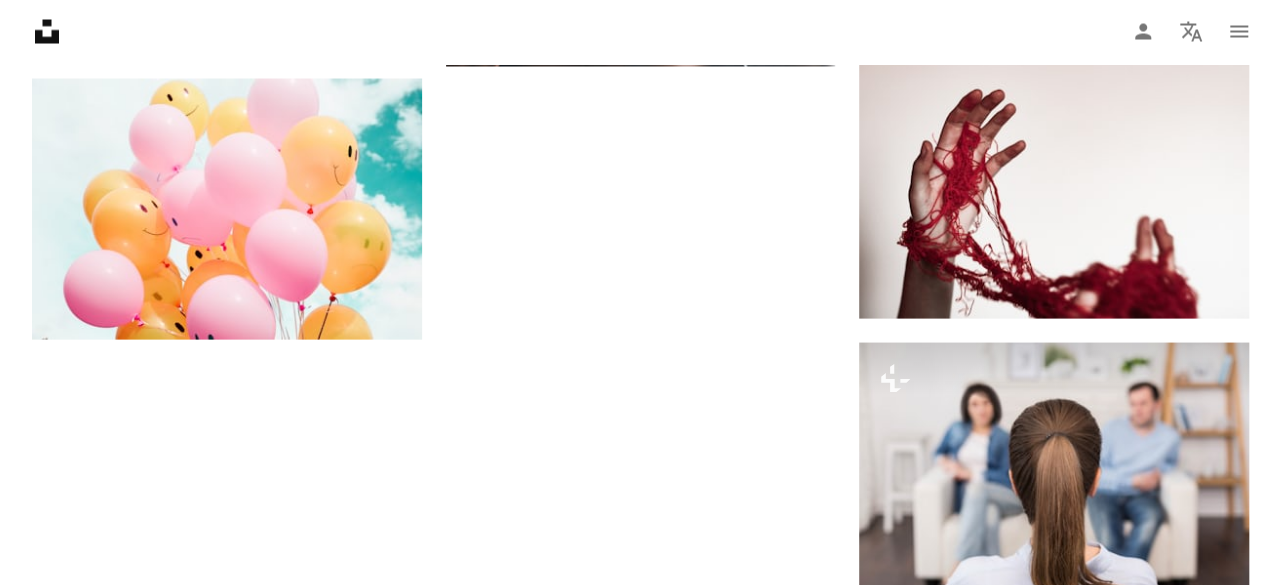 scroll, scrollTop: 1936, scrollLeft: 0, axis: vertical 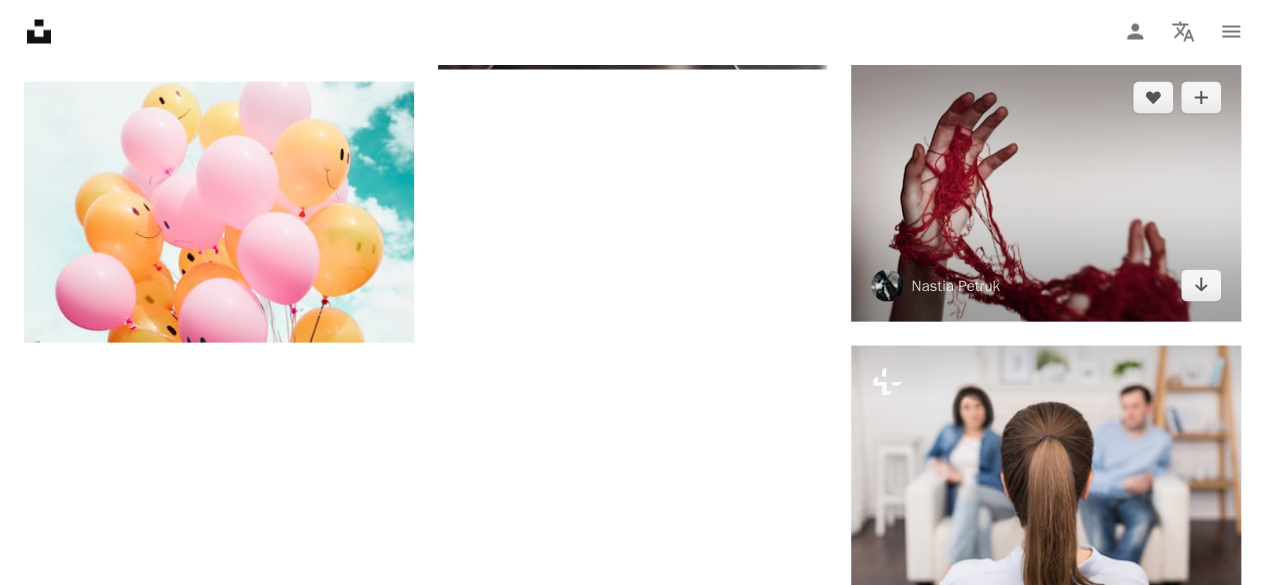click at bounding box center [1046, 192] 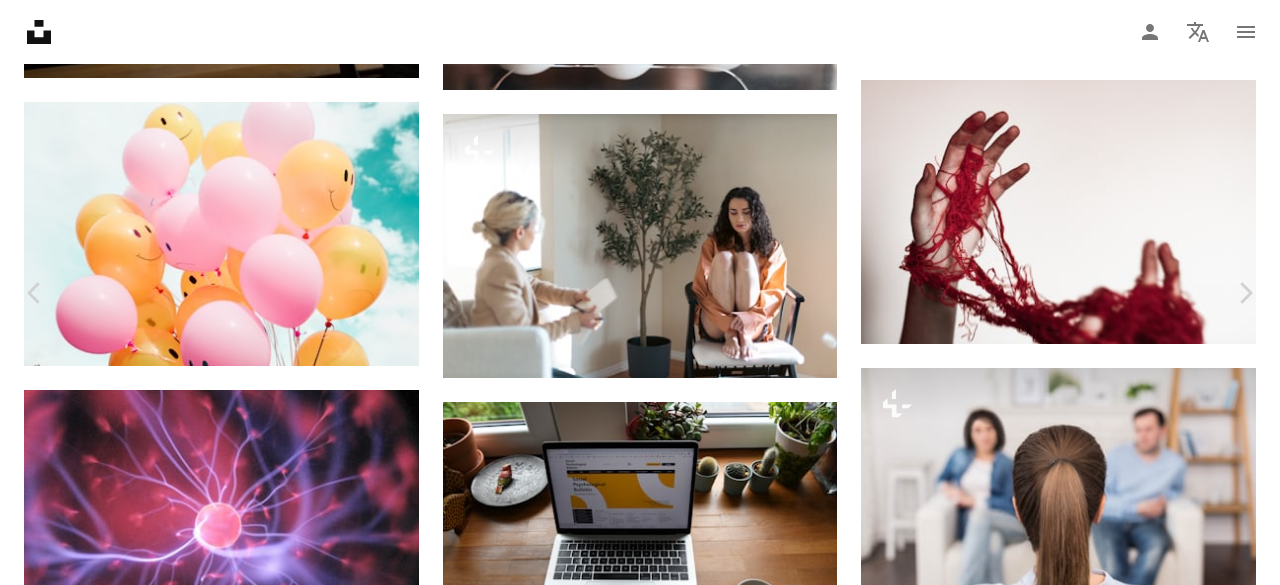scroll, scrollTop: 3696, scrollLeft: 0, axis: vertical 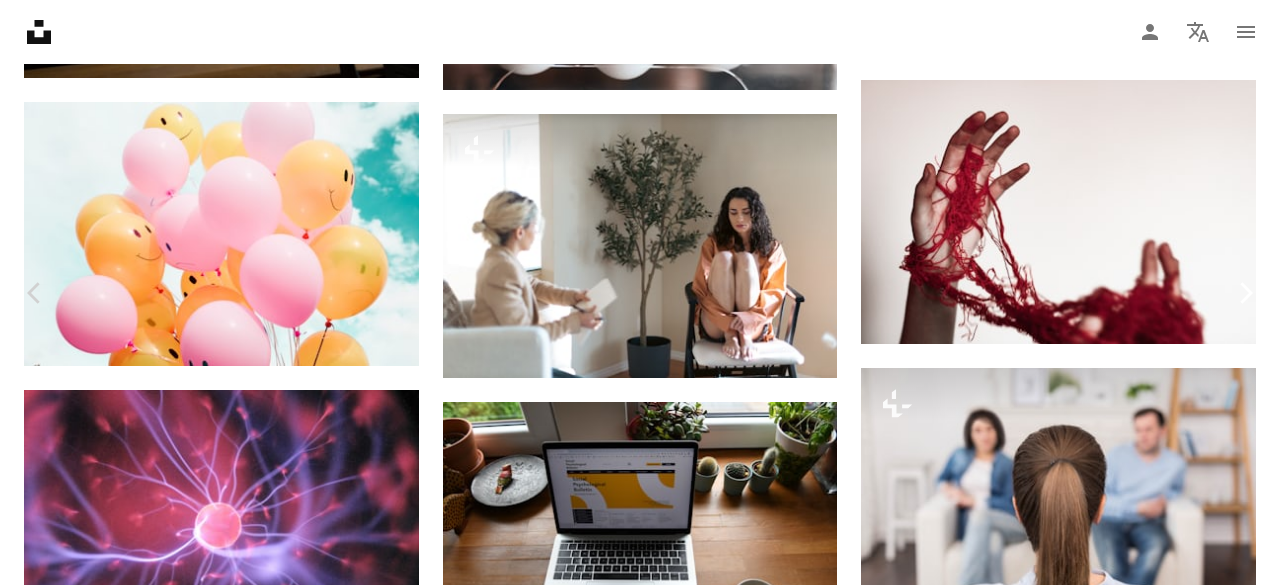 click on "Chevron right" at bounding box center [1245, 293] 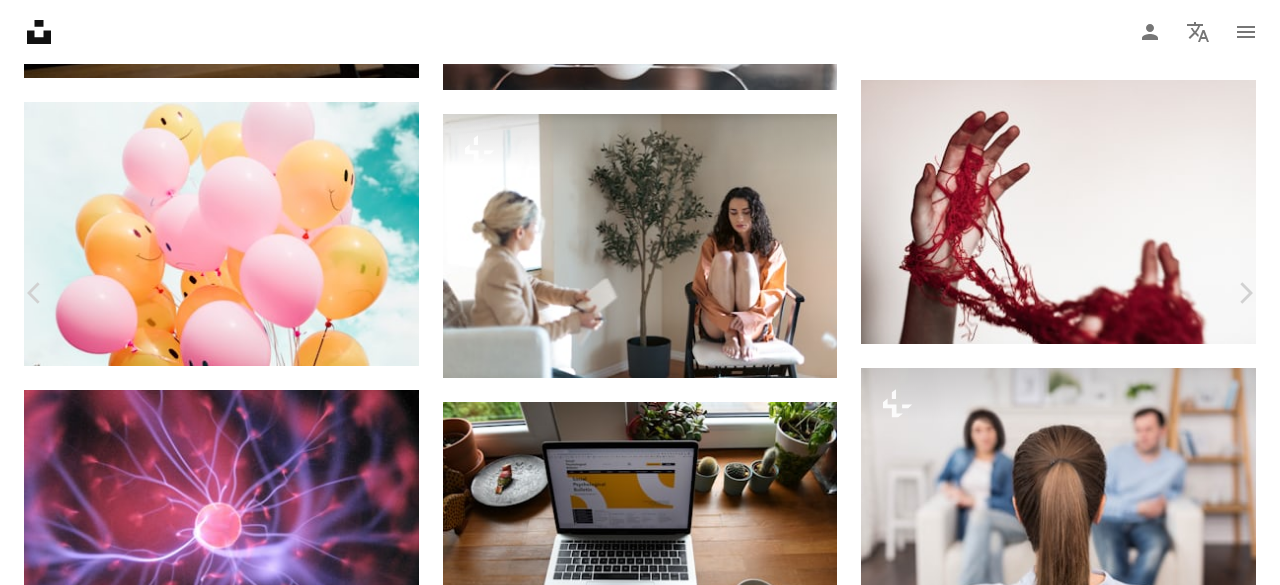 click on "An X shape" at bounding box center (20, 20) 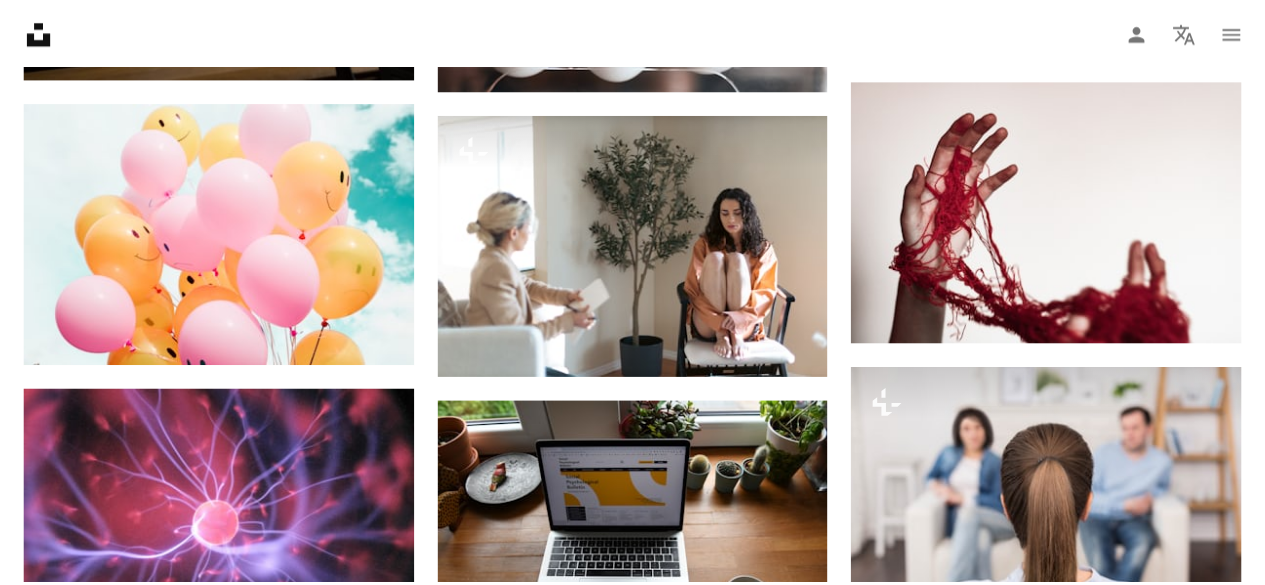 scroll, scrollTop: 0, scrollLeft: 443, axis: horizontal 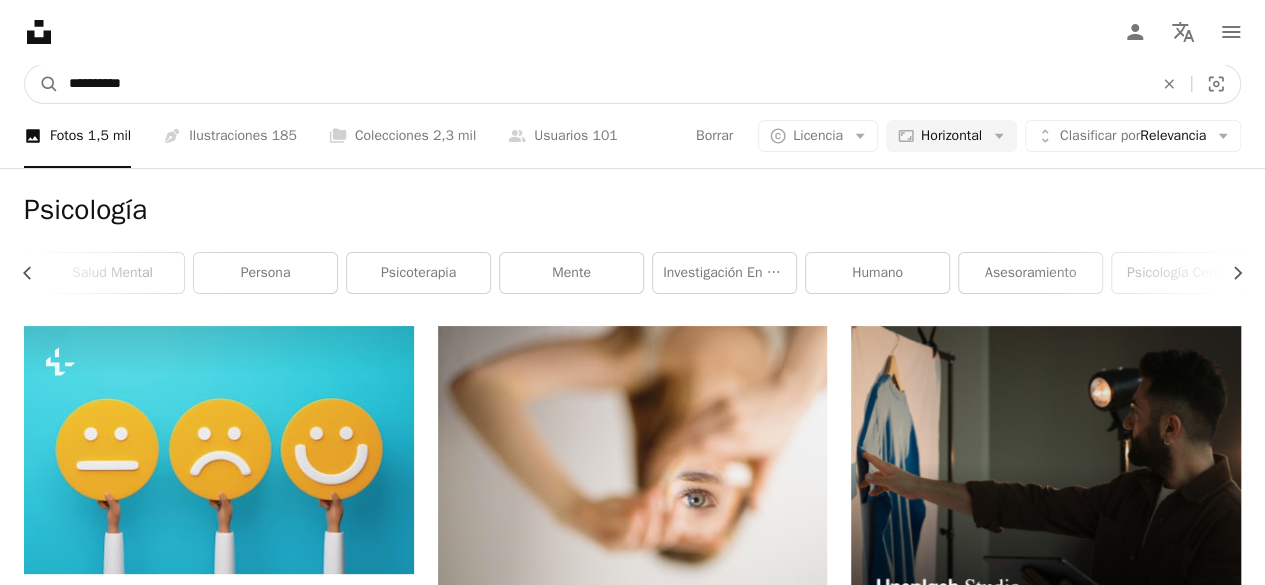 click on "**********" at bounding box center [603, 84] 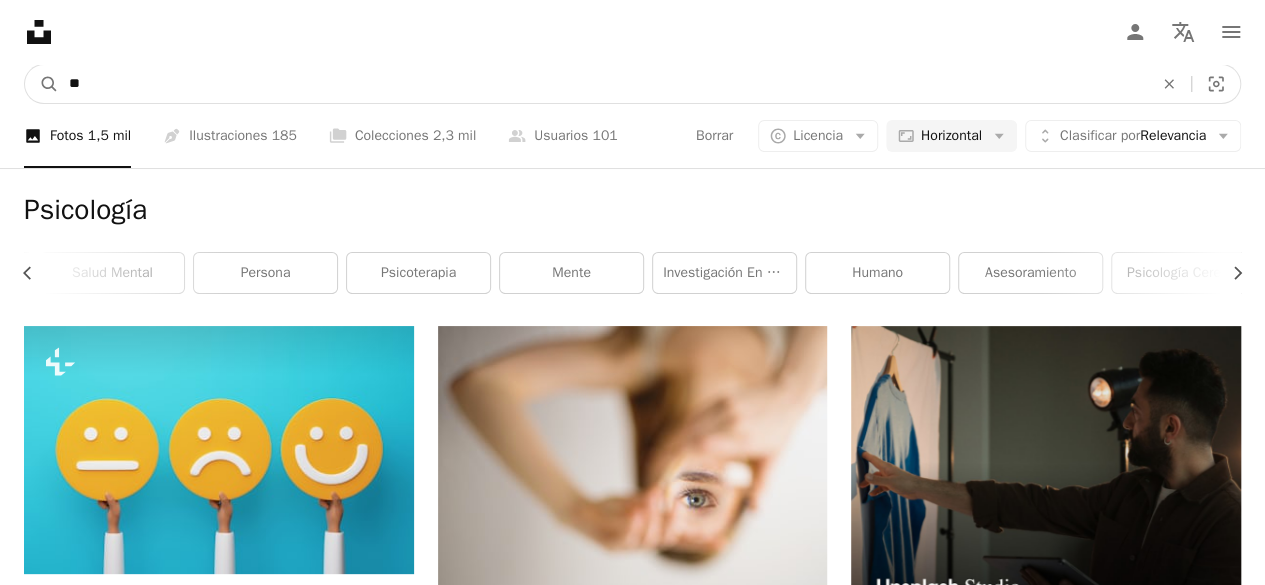 click on "**" at bounding box center [603, 84] 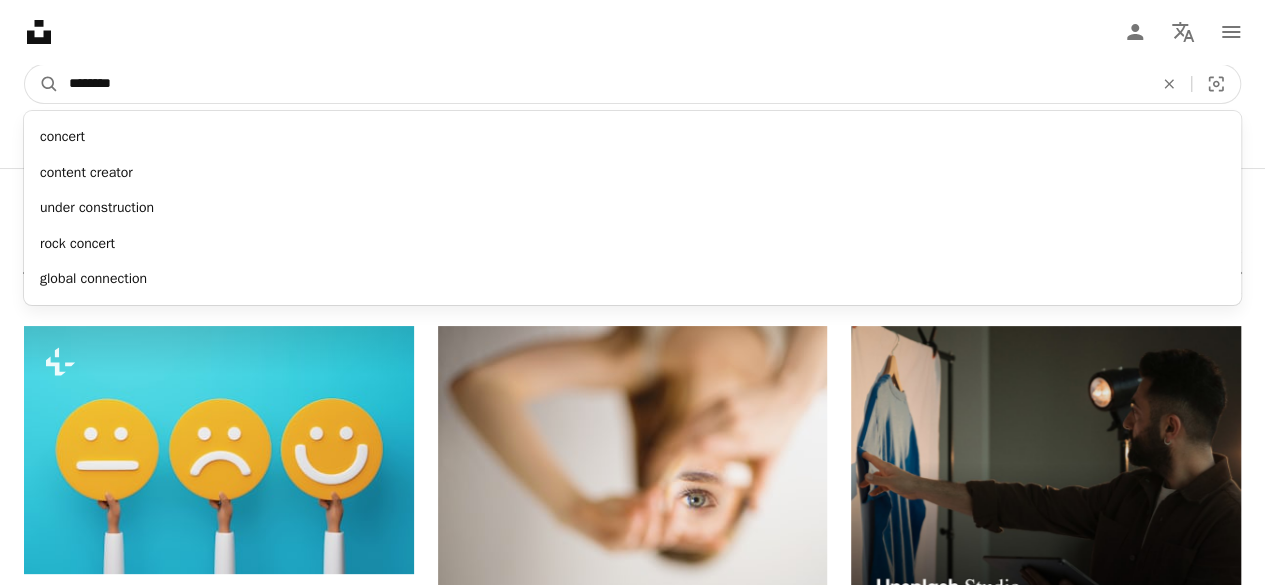 type on "********" 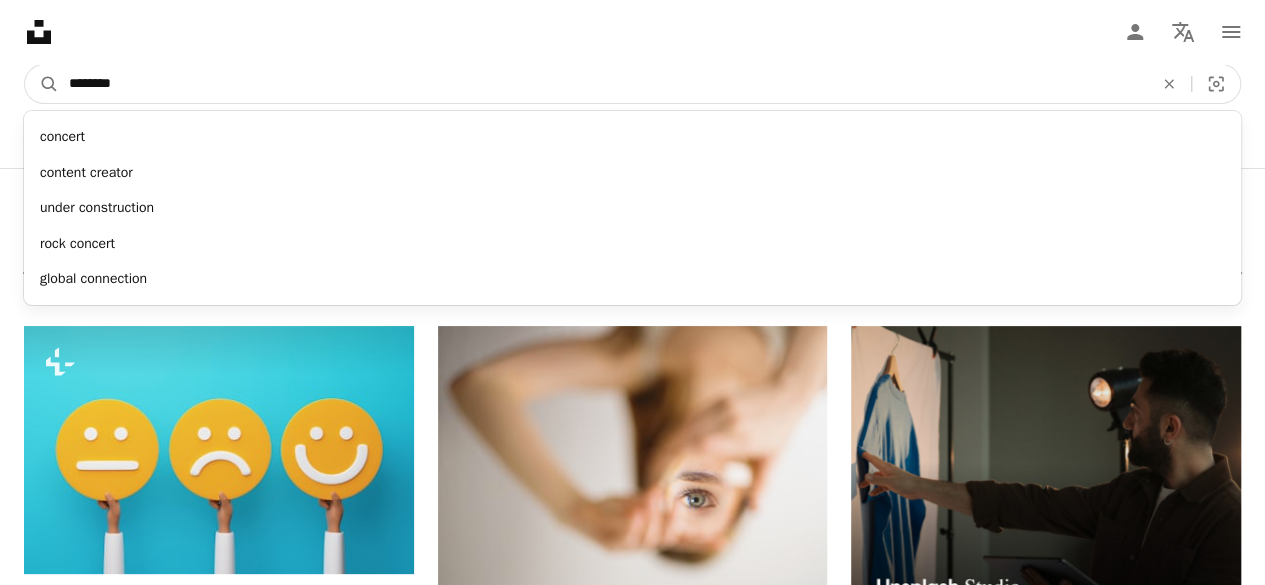 click on "A magnifying glass" at bounding box center [42, 84] 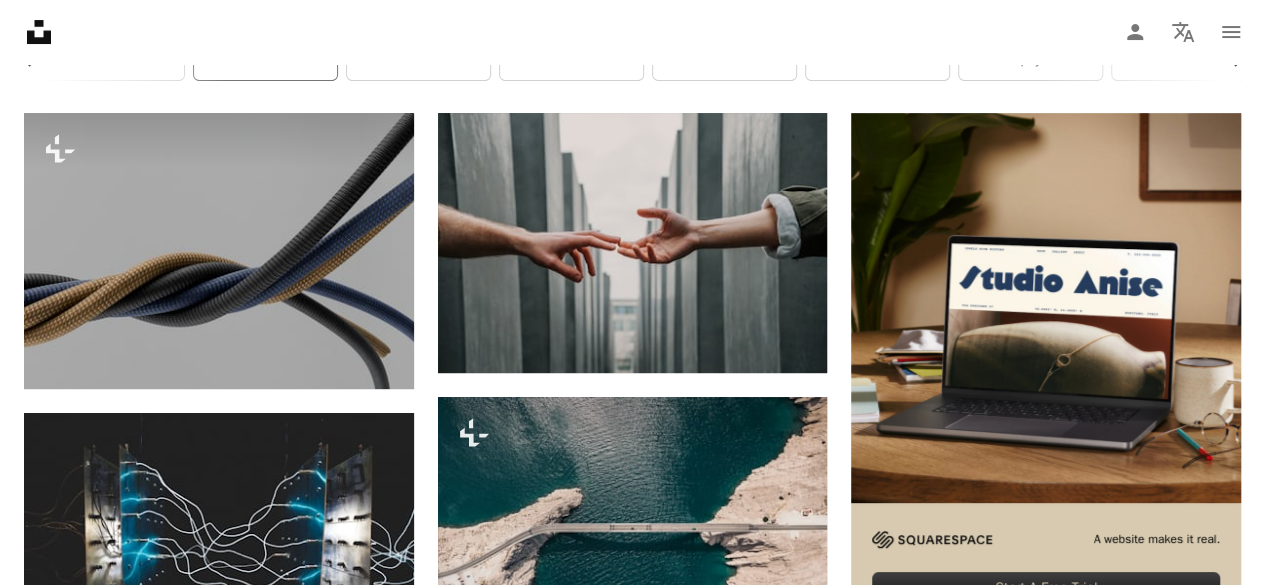 scroll, scrollTop: 214, scrollLeft: 0, axis: vertical 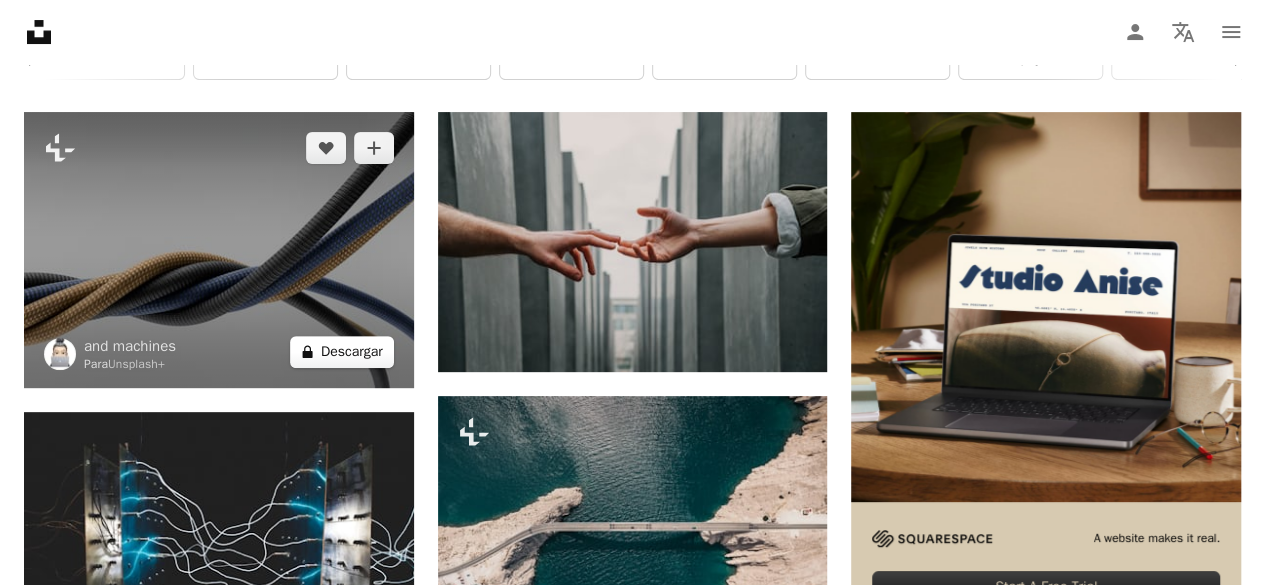 click on "A lock   Descargar" at bounding box center (342, 352) 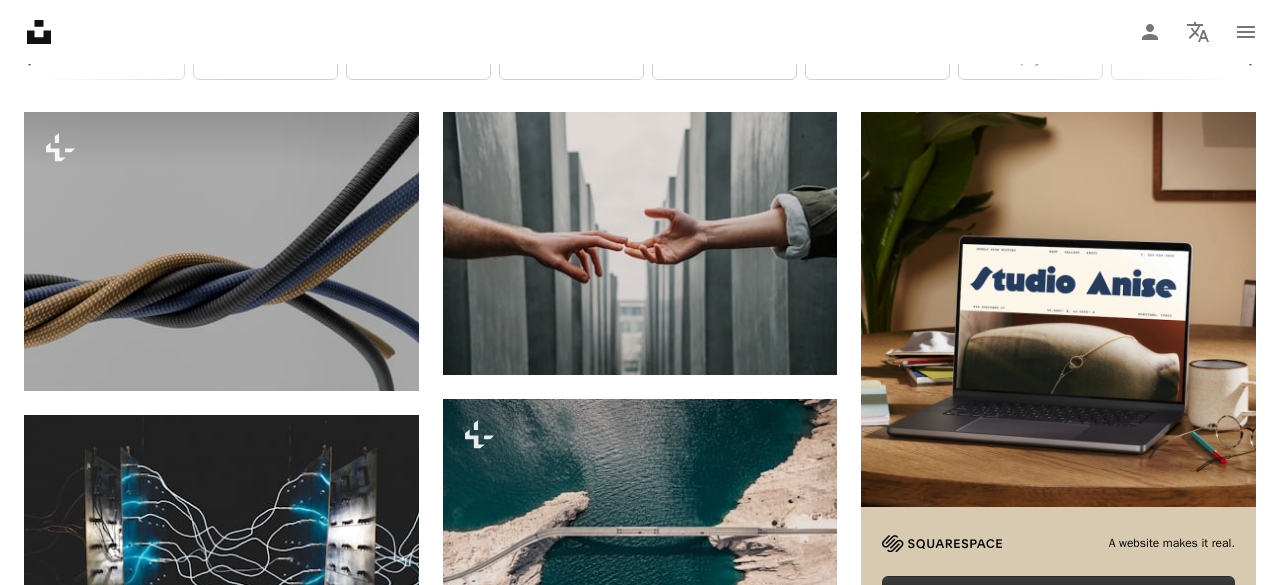 click on "An X shape" at bounding box center [20, 20] 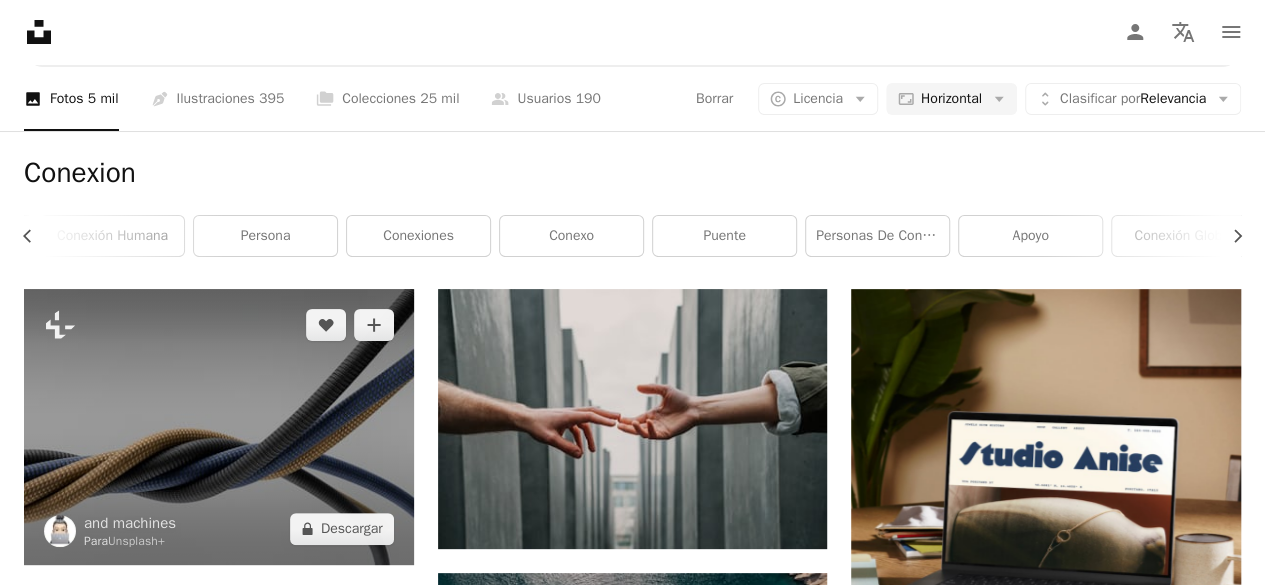 scroll, scrollTop: 40, scrollLeft: 0, axis: vertical 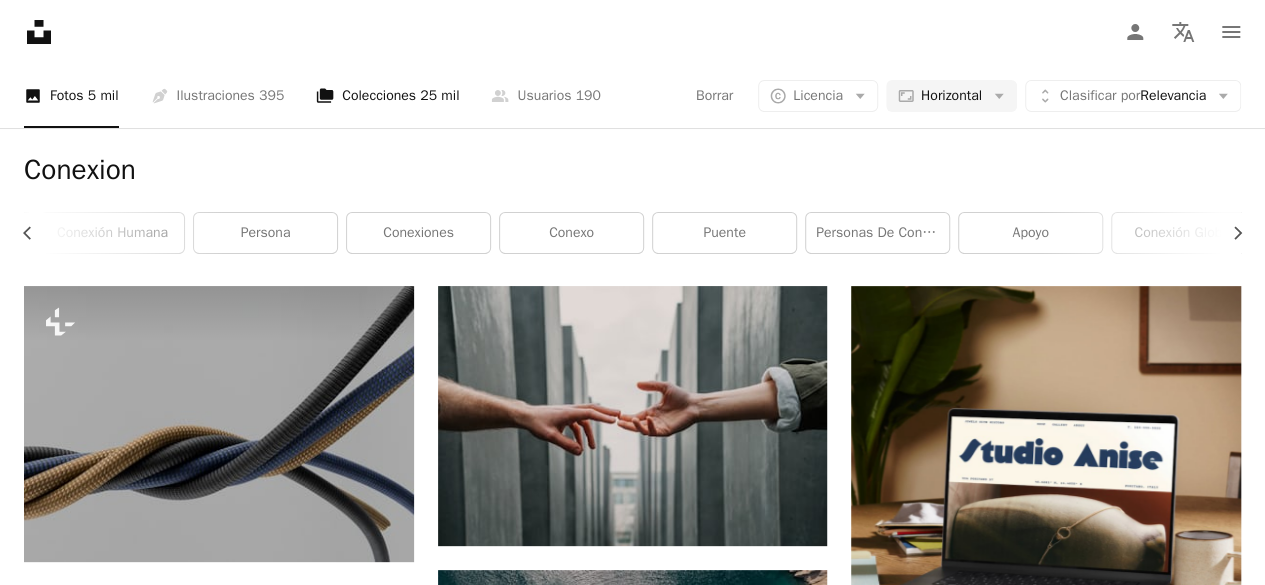click on "A stack of folders Colecciones [NUMBER] mil" at bounding box center [387, 96] 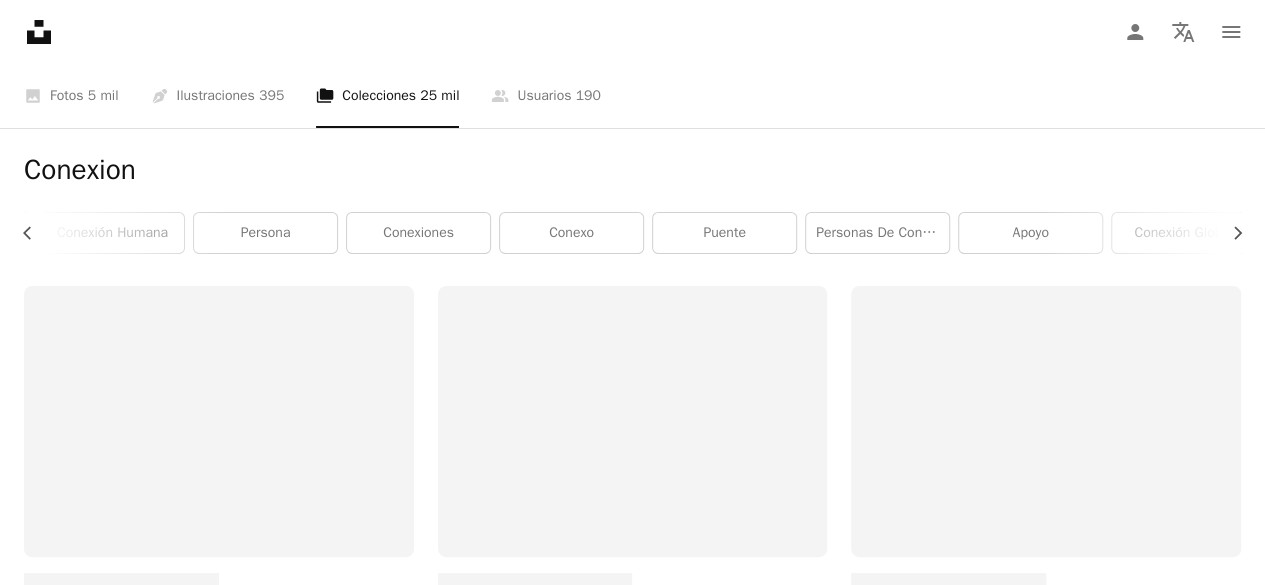scroll, scrollTop: 0, scrollLeft: 0, axis: both 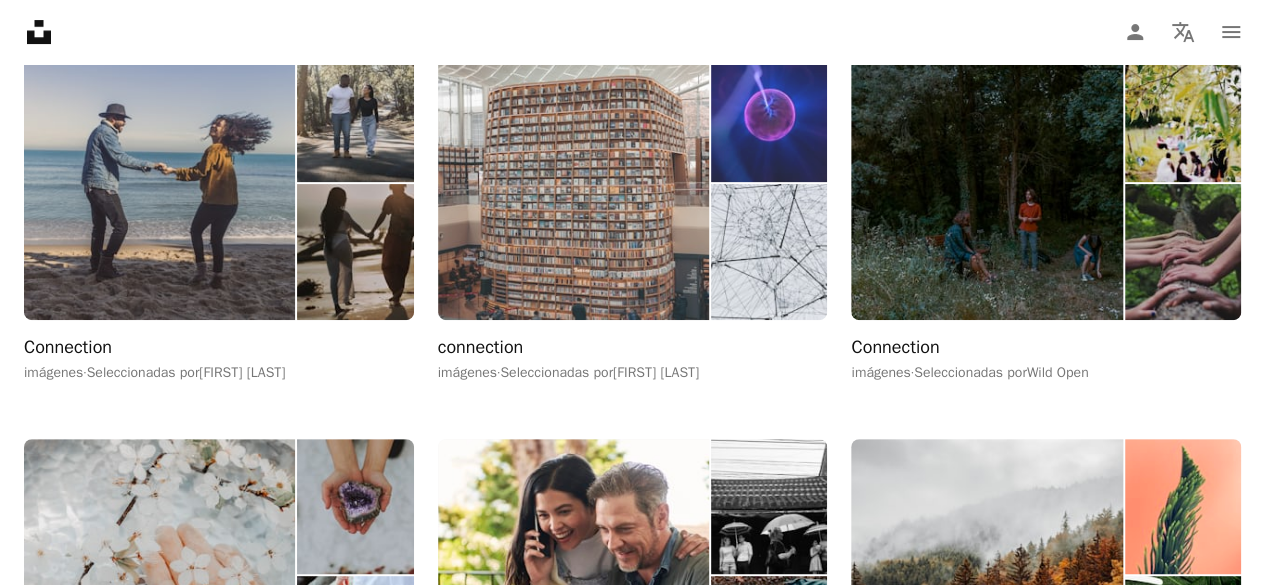 click on "connection" at bounding box center [481, 348] 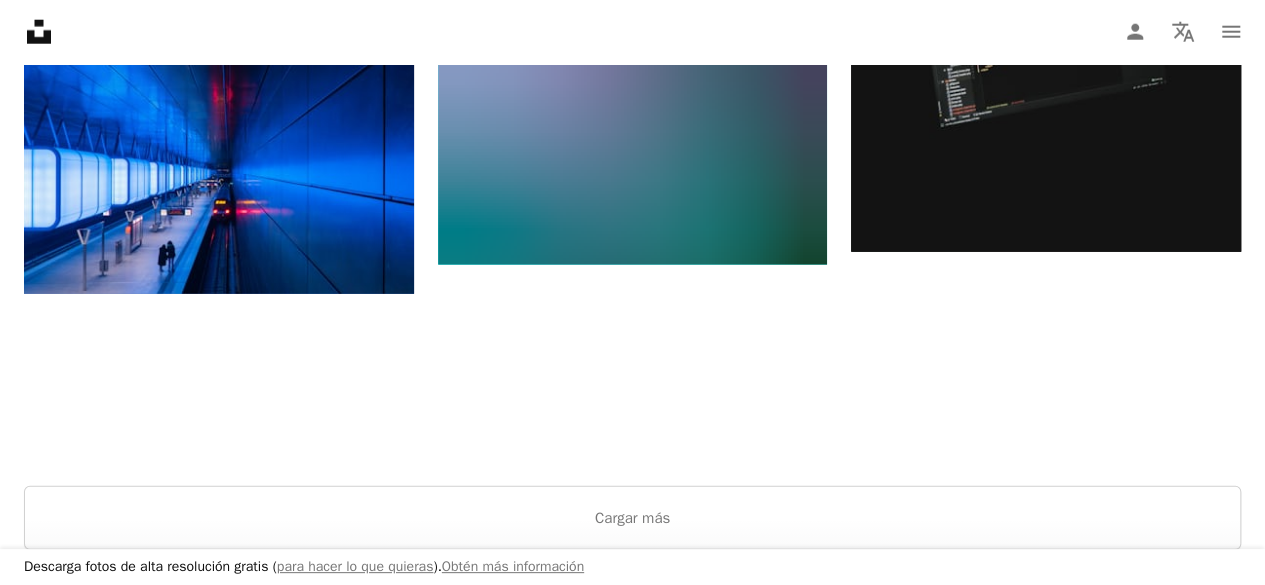 scroll, scrollTop: 2696, scrollLeft: 0, axis: vertical 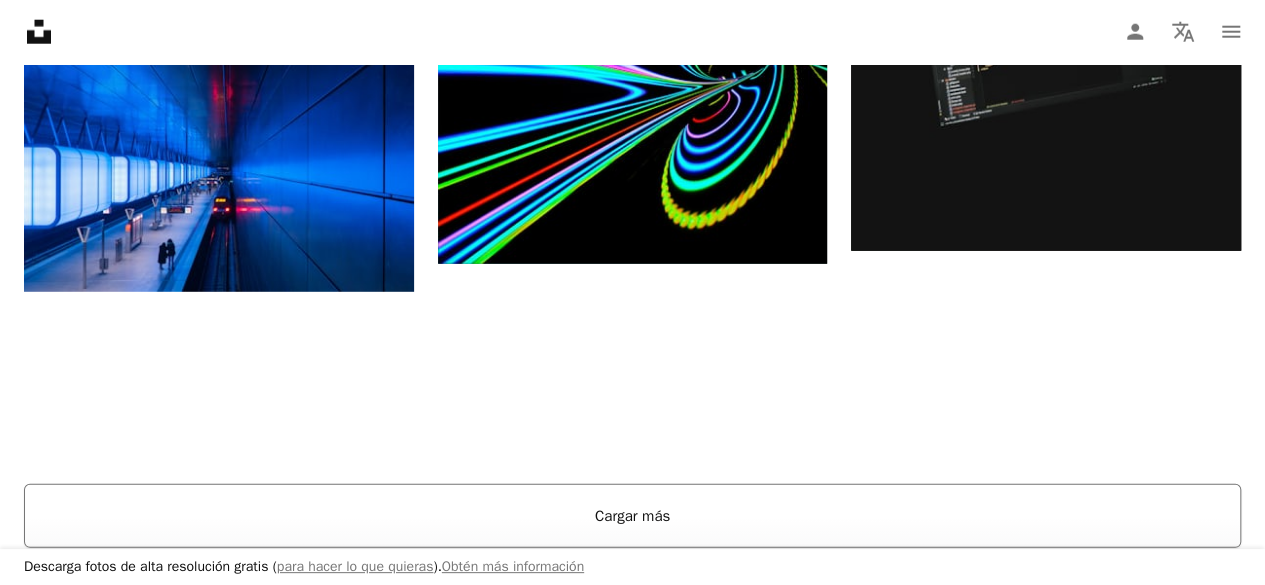 click on "Cargar más" at bounding box center [632, 516] 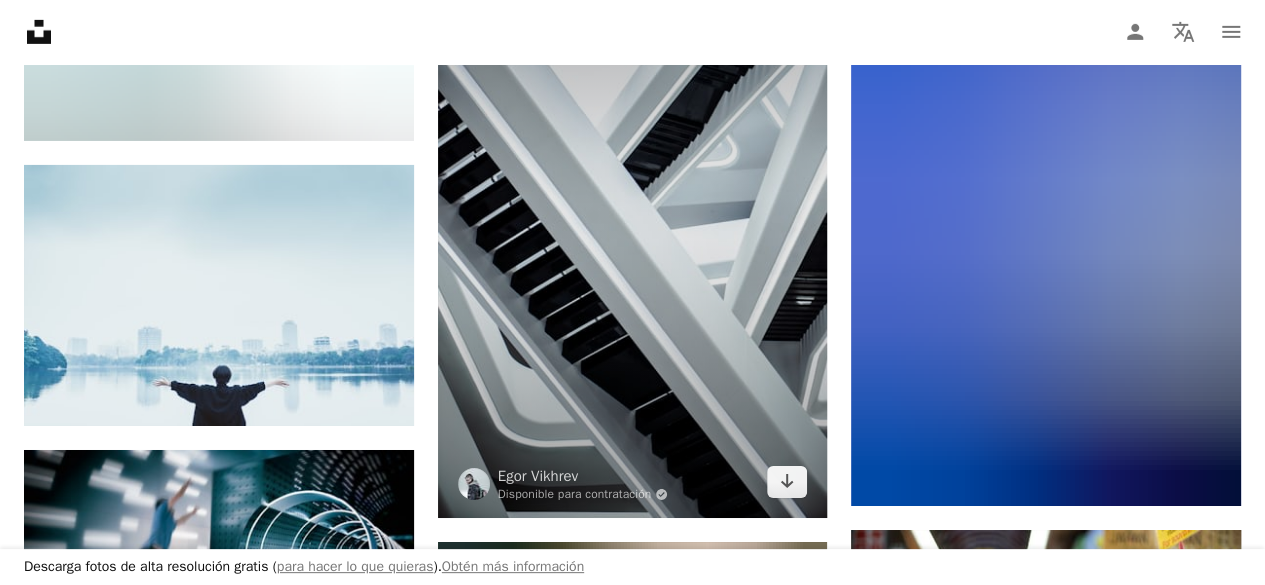scroll, scrollTop: 3331, scrollLeft: 0, axis: vertical 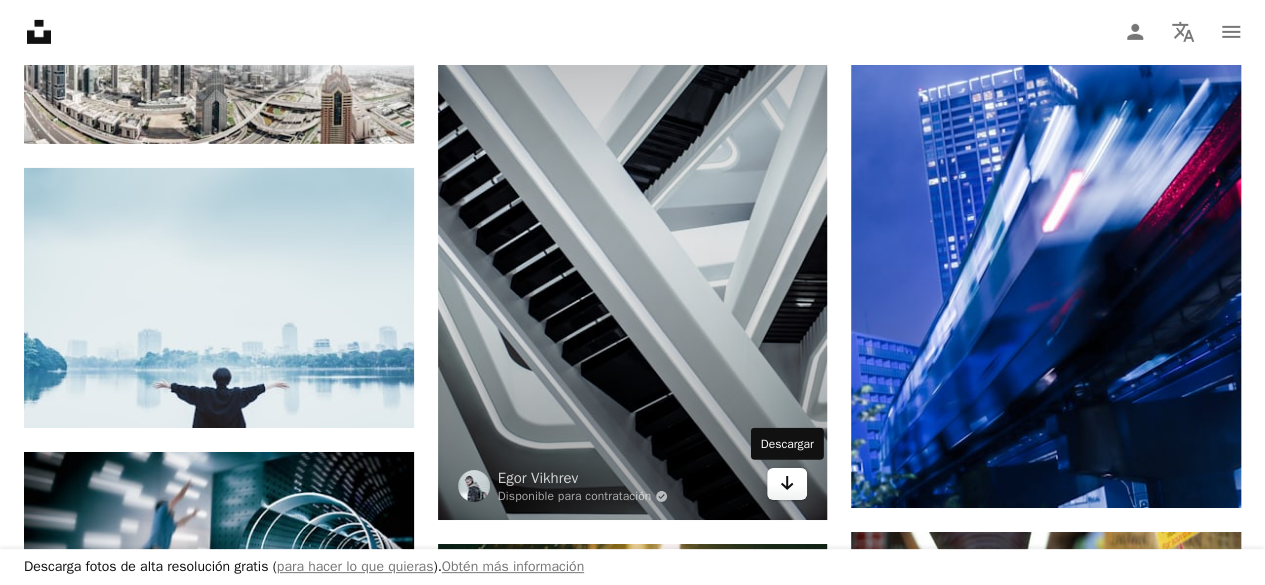 click on "Arrow pointing down" 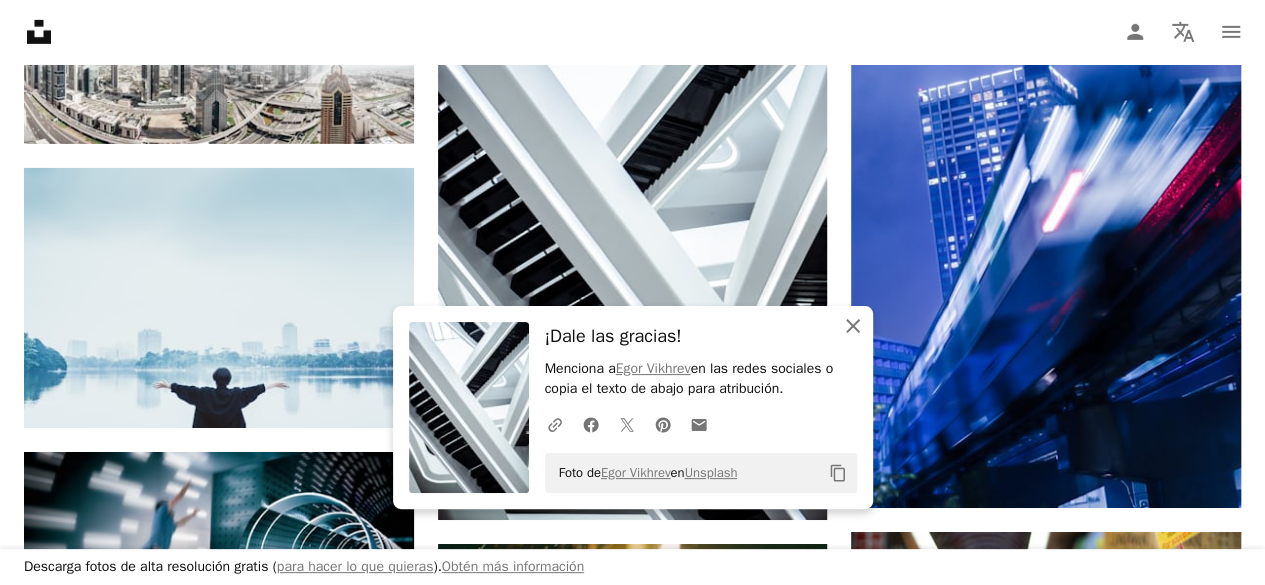click on "An X shape" 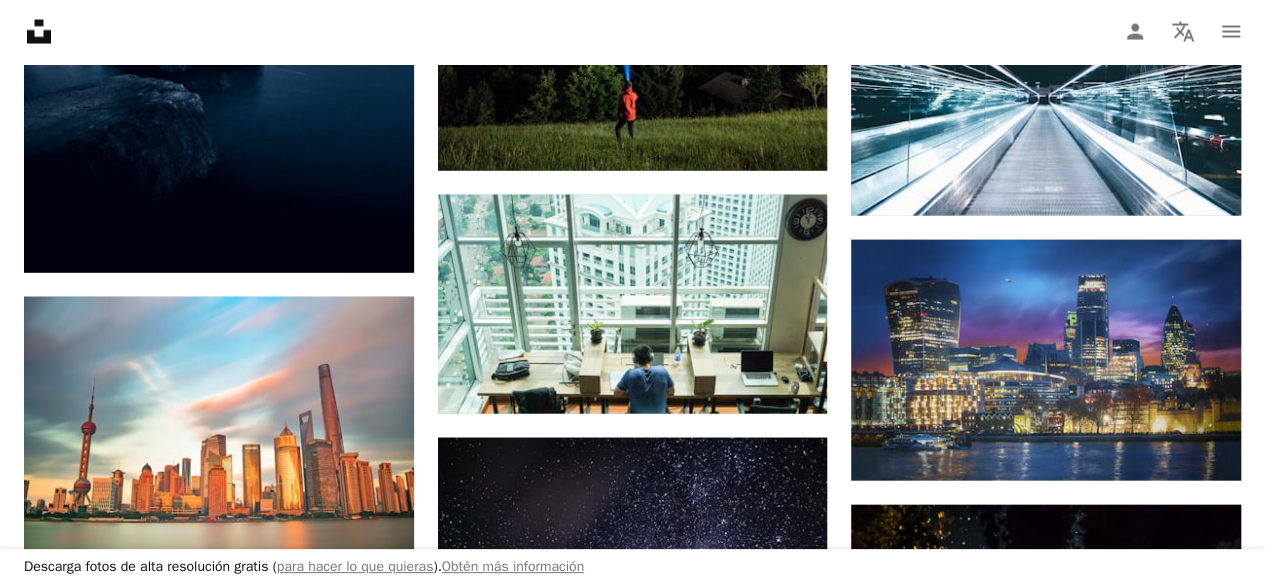 scroll, scrollTop: 5838, scrollLeft: 0, axis: vertical 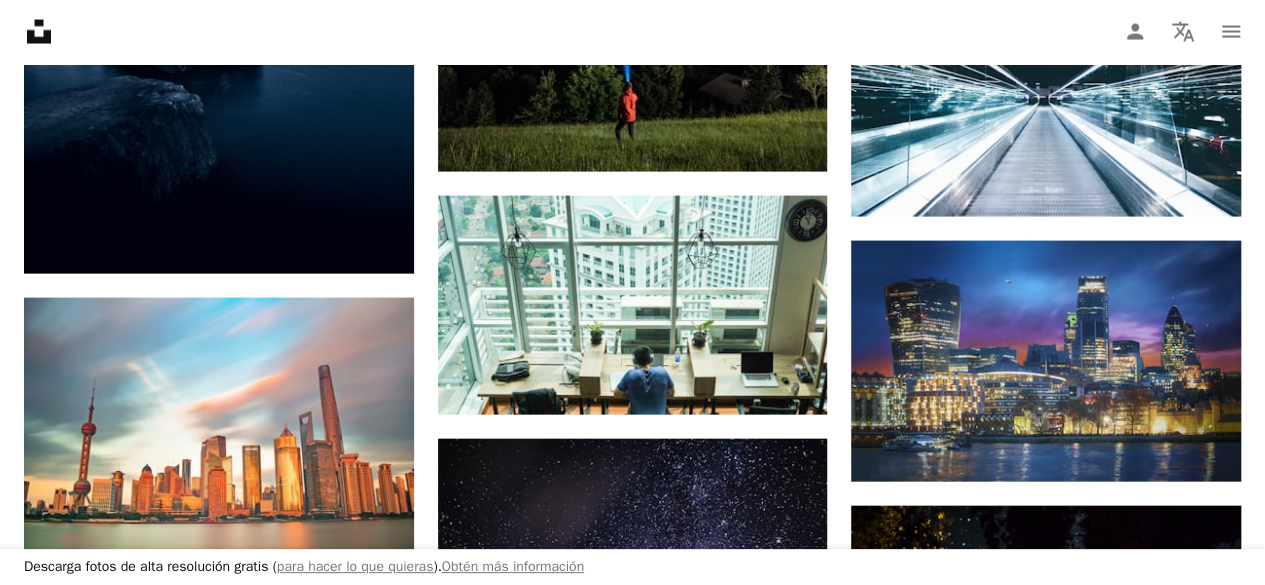 click on "A heart A plus sign [FIRST] [LAST] Low Arrow pointing down A heart A plus sign [FIRST] [LAST] Disponible para contratación A checkmark inside of a circle Arrow pointing down A heart A plus sign krakenimages Arrow pointing down A heart A plus sign [FIRST] [LAST] Arrow pointing down A heart A plus sign [FIRST] [LAST] Arrow pointing down A heart A plus sign FlyD Disponible para contratación A checkmark inside of a circle Arrow pointing down A heart A plus sign [FIRST] [LAST] Arrow pointing down A heart A plus sign [FIRST] [LAST] Disponible para contratación A checkmark inside of a circle Arrow pointing down A heart A plus sign [FIRST] [LAST] Arrow pointing down A heart A plus sign [FIRST] [LAST] Disponible para contratación A checkmark inside of a circle Arrow pointing down A heart A plus sign [FIRST] [LAST] Arrow pointing down A heart A plus sign [FIRST] [LAST] Disponible para contratación A checkmark inside of a circle Arrow pointing down A heart A plus sign [FIRST] [LAST] Arrow pointing down A heart A plus sign [FIRST] [LAST] A heart" at bounding box center [632, -1307] 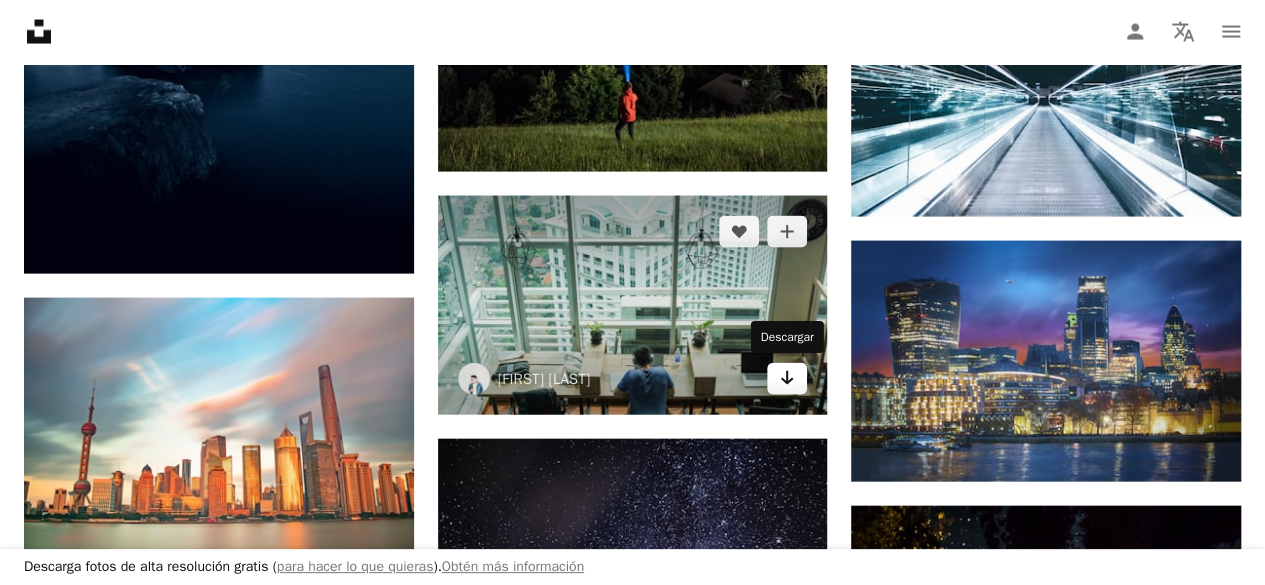 click on "Arrow pointing down" 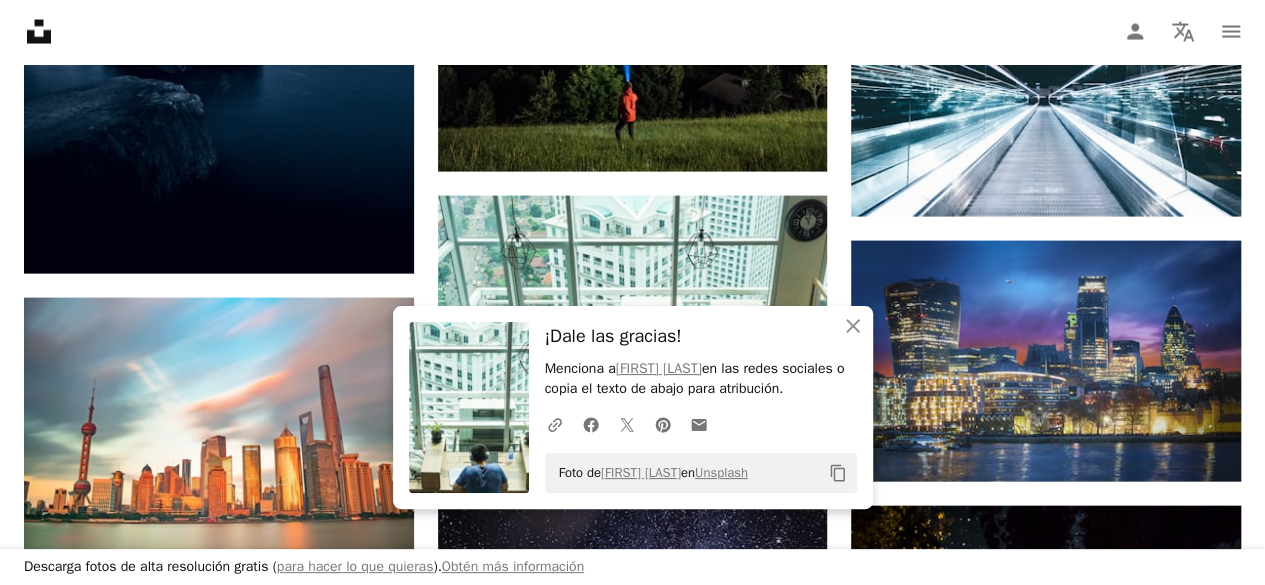 click on "A heart A plus sign [FIRST] [LAST] Low Arrow pointing down A heart A plus sign [FIRST] [LAST] Disponible para contratación A checkmark inside of a circle Arrow pointing down A heart A plus sign krakenimages Arrow pointing down A heart A plus sign [FIRST] [LAST] Arrow pointing down A heart A plus sign [FIRST] [LAST] Arrow pointing down A heart A plus sign FlyD Disponible para contratación A checkmark inside of a circle Arrow pointing down A heart A plus sign [FIRST] [LAST] Arrow pointing down A heart A plus sign [FIRST] [LAST] Disponible para contratación A checkmark inside of a circle Arrow pointing down A heart A plus sign [FIRST] [LAST] Arrow pointing down A heart A plus sign [FIRST] [LAST] Disponible para contratación A checkmark inside of a circle Arrow pointing down A heart A plus sign [FIRST] [LAST] Arrow pointing down A heart A plus sign [FIRST] [LAST] Disponible para contratación A checkmark inside of a circle Arrow pointing down A heart A plus sign [FIRST] [LAST] Arrow pointing down A heart A plus sign [FIRST] [LAST] A heart" at bounding box center [632, -1307] 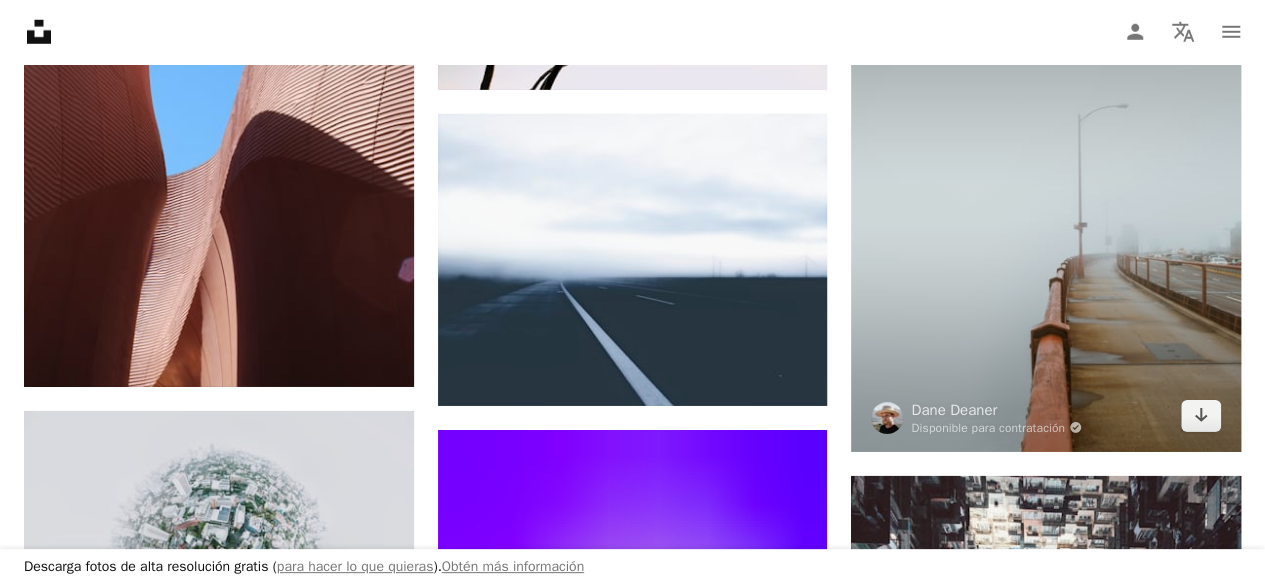 scroll, scrollTop: 18148, scrollLeft: 0, axis: vertical 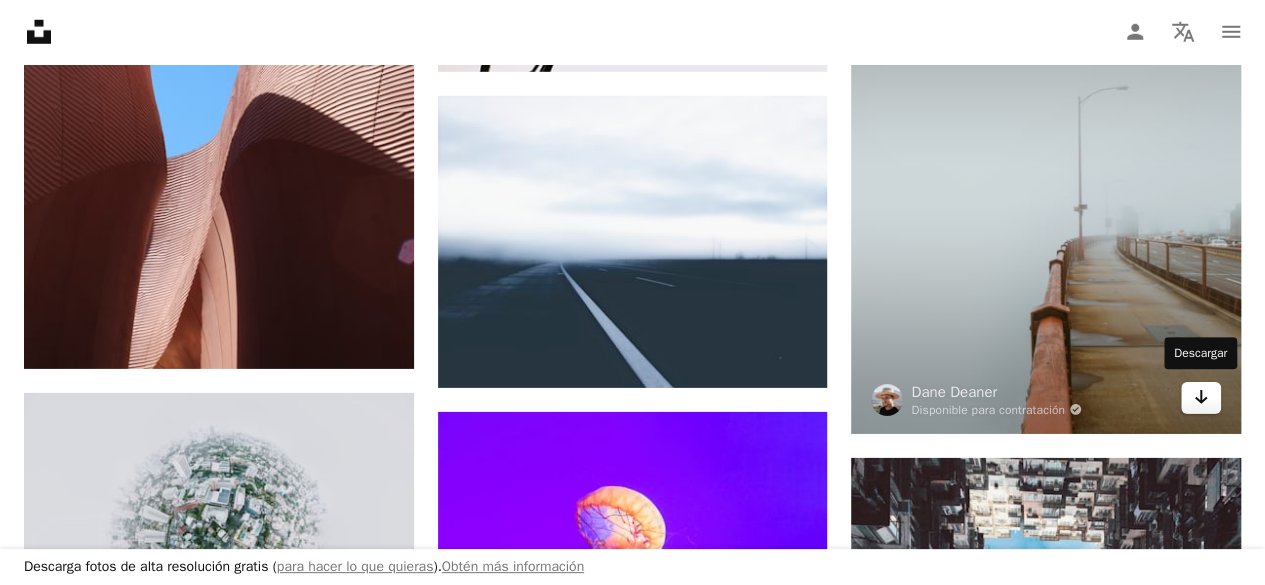 click on "Arrow pointing down" 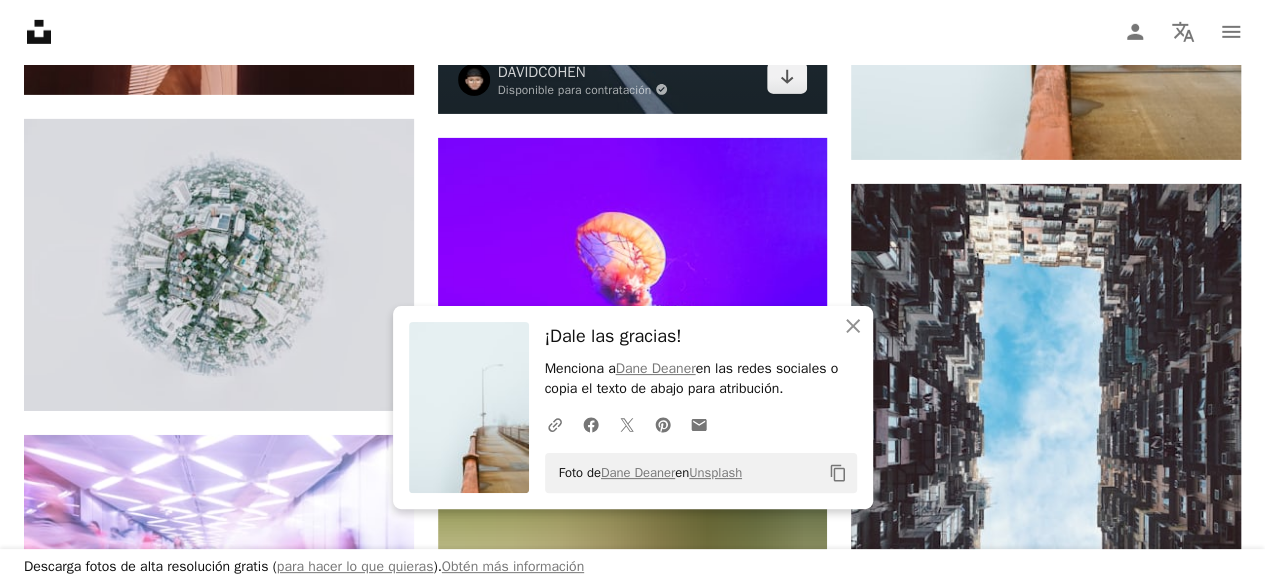 scroll, scrollTop: 18523, scrollLeft: 0, axis: vertical 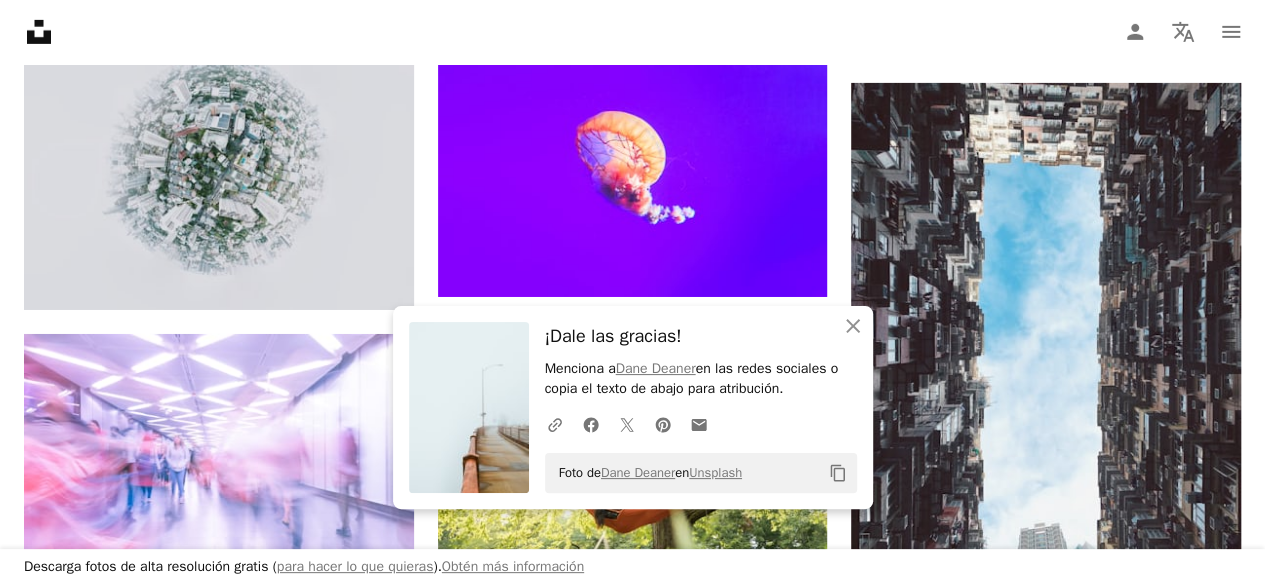 click on "A heart A plus sign [FIRST] [LAST] Low Arrow pointing down A heart A plus sign [FIRST] [LAST] Disponible para contratación A checkmark inside of a circle Arrow pointing down A heart A plus sign krakenimages Arrow pointing down A heart A plus sign [FIRST] [LAST] Arrow pointing down A heart A plus sign [FIRST] [LAST] Arrow pointing down A heart A plus sign FlyD Disponible para contratación A checkmark inside of a circle Arrow pointing down A heart A plus sign [FIRST] [LAST] Arrow pointing down A heart A plus sign [FIRST] [LAST] Disponible para contratación A checkmark inside of a circle Arrow pointing down A heart A plus sign [FIRST] [LAST] Arrow pointing down A heart A plus sign [FIRST] [LAST] Disponible para contratación A checkmark inside of a circle Arrow pointing down A heart A plus sign [FIRST] [LAST] Arrow pointing down A heart A plus sign [FIRST] [LAST] Disponible para contratación A checkmark inside of a circle Arrow pointing down A heart A plus sign [FIRST] [LAST] Arrow pointing down A heart A plus sign [FIRST] [LAST] A heart" at bounding box center (632, -7077) 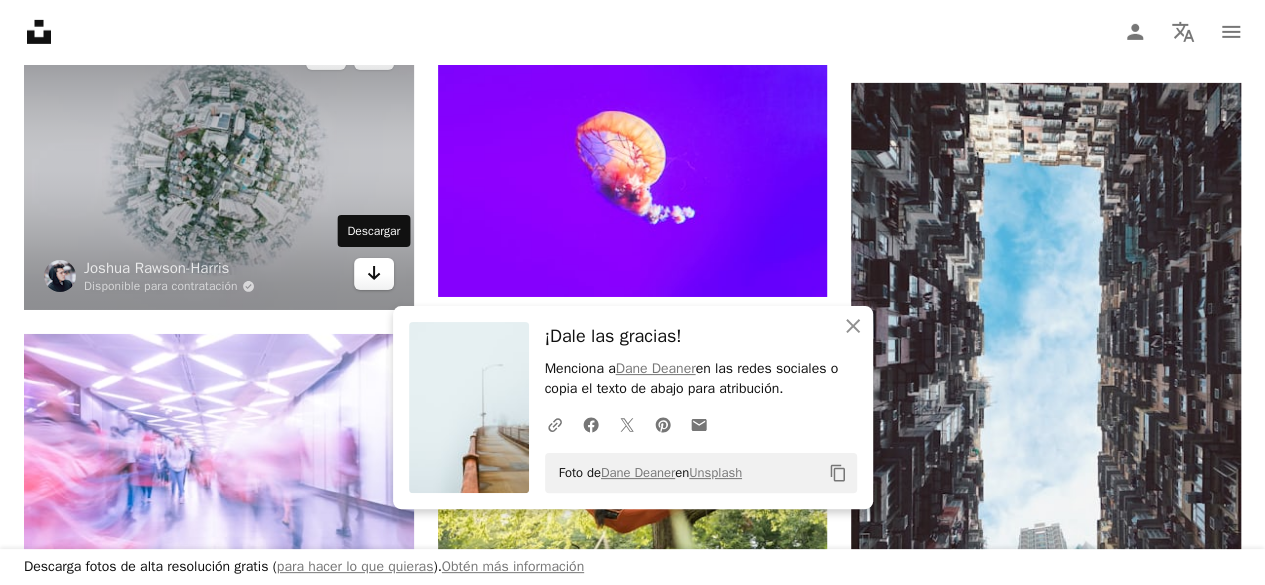 click on "Arrow pointing down" 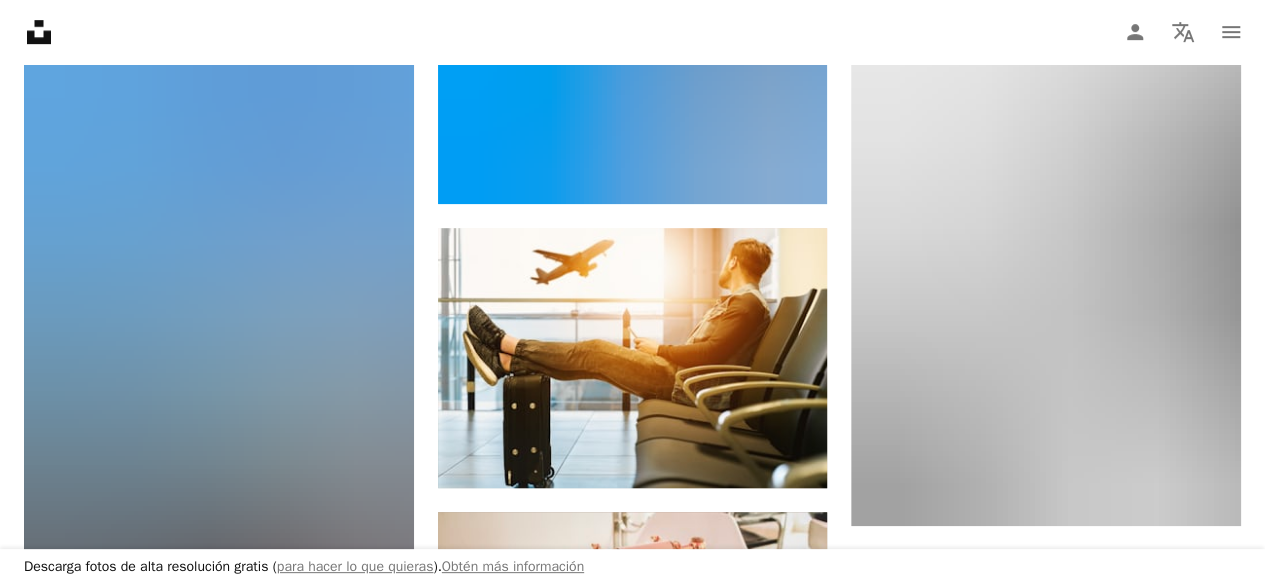 scroll, scrollTop: 34754, scrollLeft: 0, axis: vertical 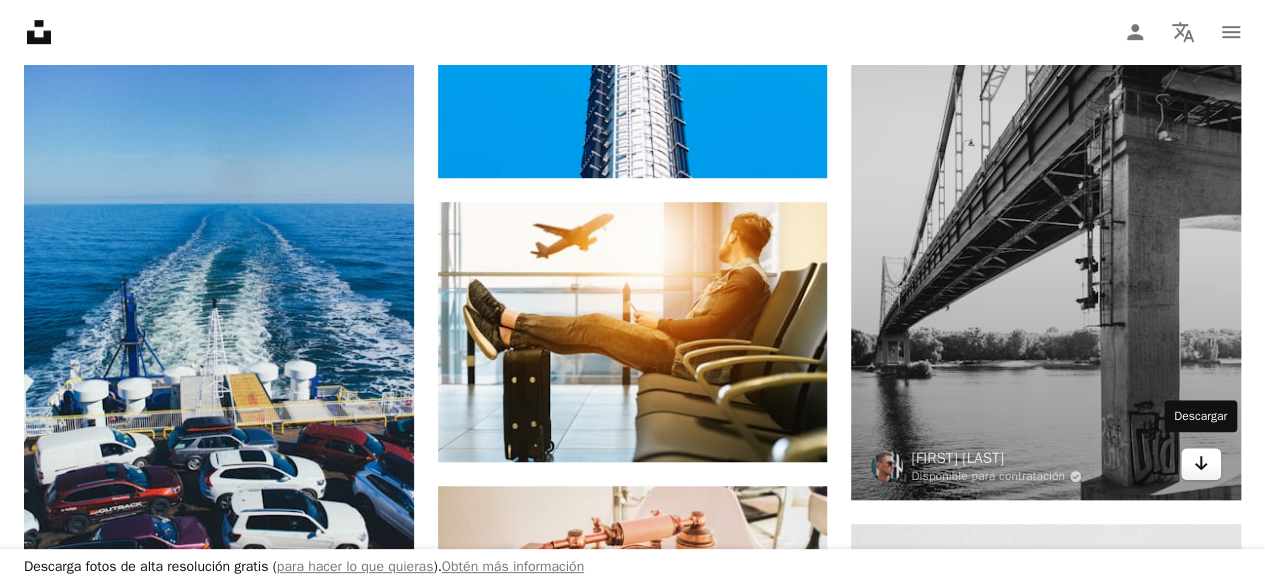 click on "Arrow pointing down" at bounding box center [1201, 464] 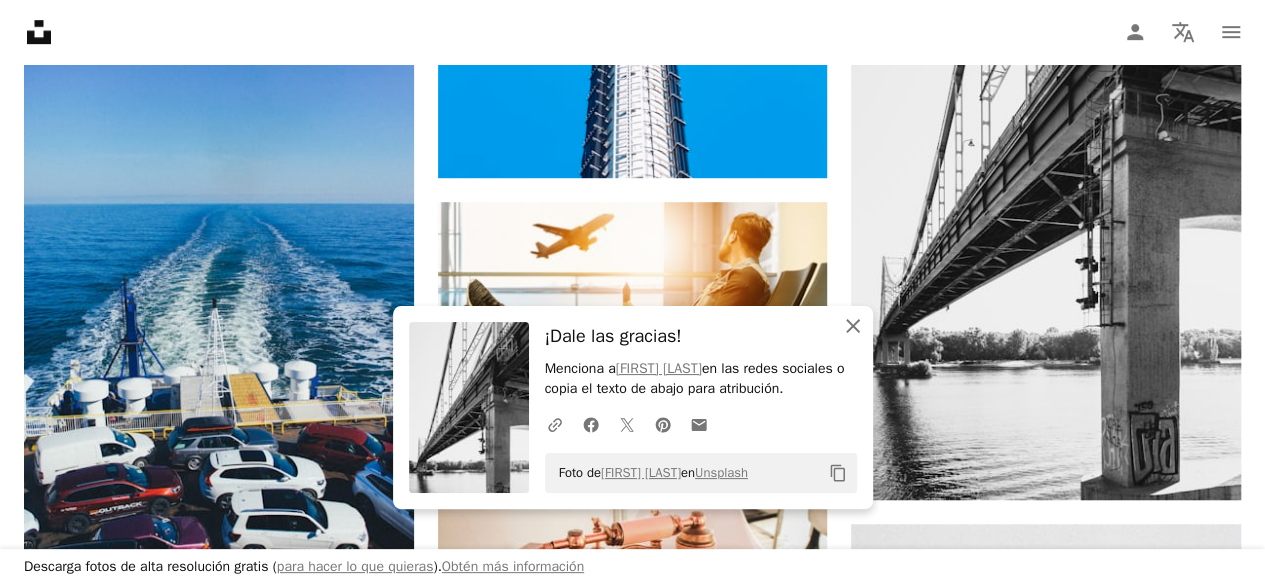 click on "An X shape" 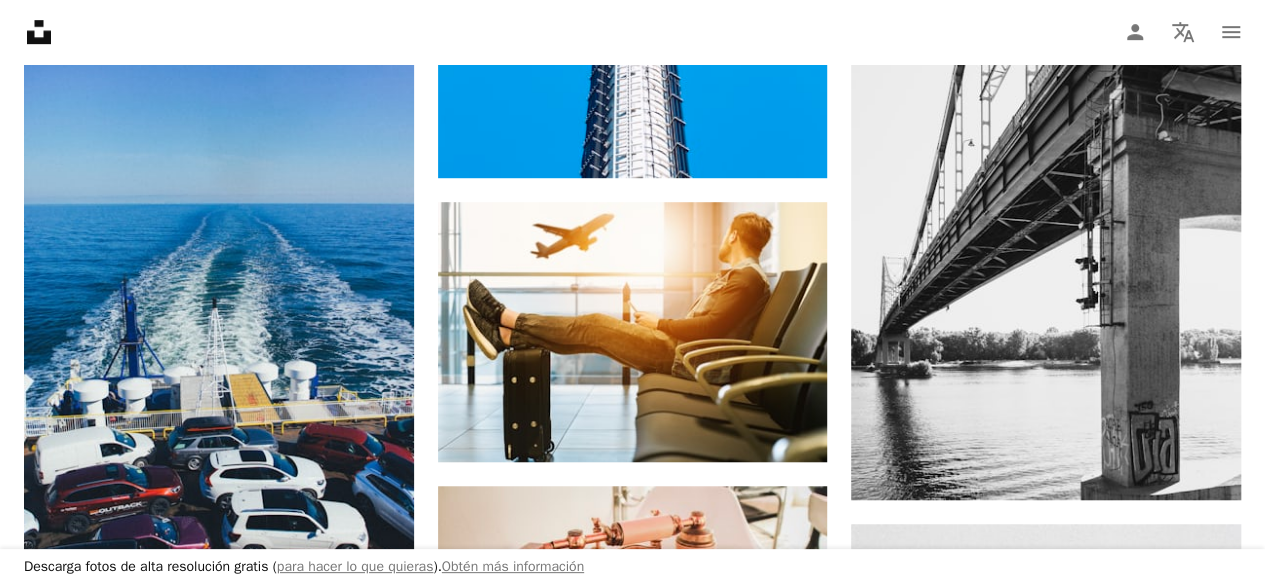 click on "A heart A plus sign [FIRST] [LAST] Low Arrow pointing down A heart A plus sign [FIRST] [LAST] Disponible para contratación A checkmark inside of a circle Arrow pointing down A heart A plus sign krakenimages Arrow pointing down A heart A plus sign [FIRST] [LAST] Arrow pointing down A heart A plus sign [FIRST] [LAST] Arrow pointing down A heart A plus sign FlyD Disponible para contratación A checkmark inside of a circle Arrow pointing down A heart A plus sign [FIRST] [LAST] Arrow pointing down A heart A plus sign [FIRST] [LAST] Disponible para contratación A checkmark inside of a circle Arrow pointing down A heart A plus sign [FIRST] [LAST] Arrow pointing down A heart A plus sign [FIRST] [LAST] Disponible para contratación A checkmark inside of a circle Arrow pointing down A heart A plus sign [FIRST] [LAST] Arrow pointing down A heart A plus sign [FIRST] [LAST] Disponible para contratación A checkmark inside of a circle Arrow pointing down A heart A plus sign [FIRST] [LAST] Arrow pointing down A heart A plus sign [FIRST] [LAST] A heart" at bounding box center [632, -15941] 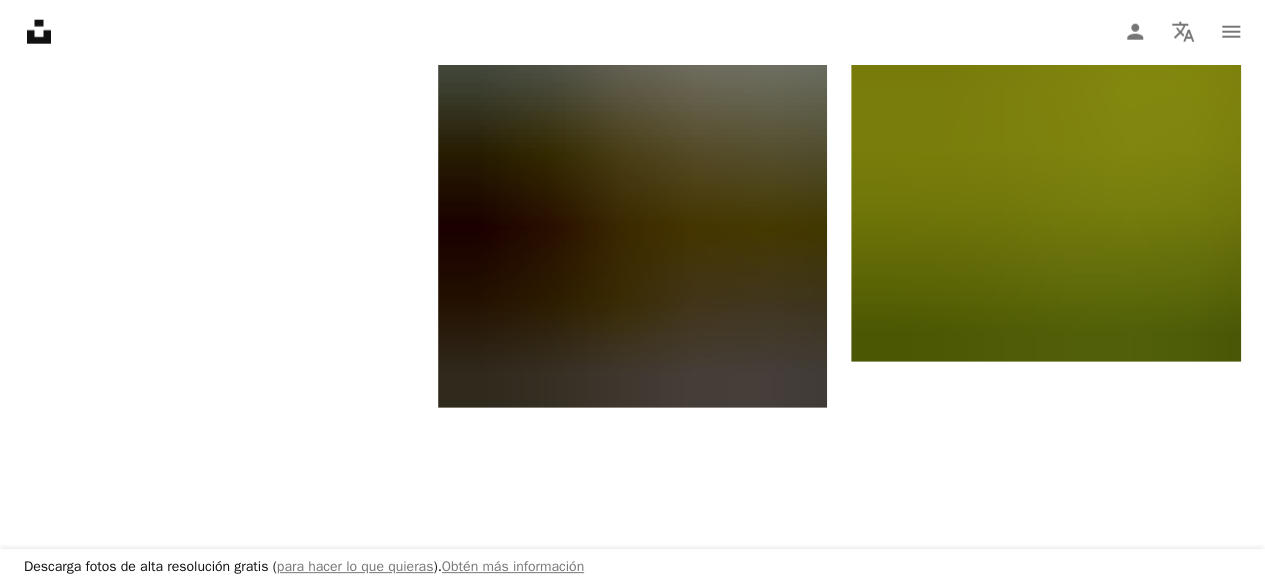 scroll, scrollTop: 36791, scrollLeft: 0, axis: vertical 